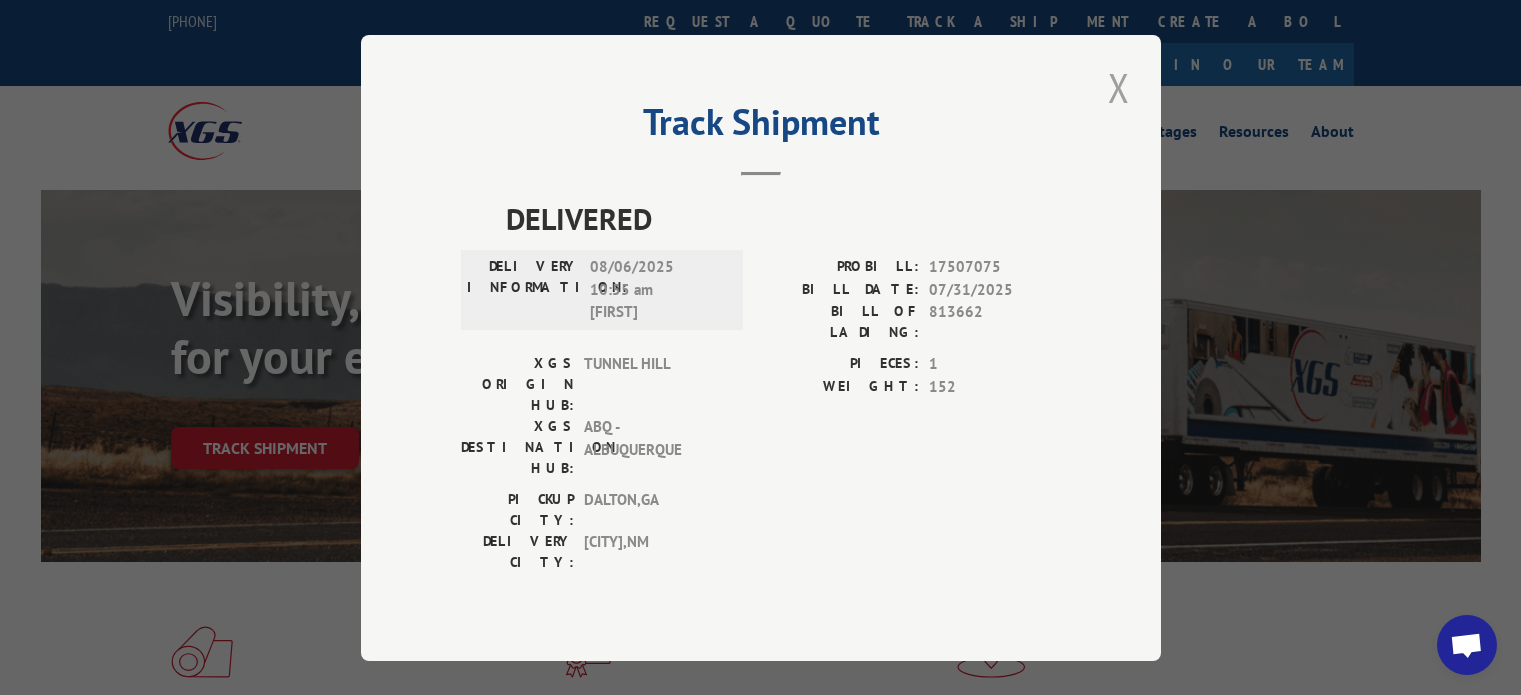 scroll, scrollTop: 4, scrollLeft: 0, axis: vertical 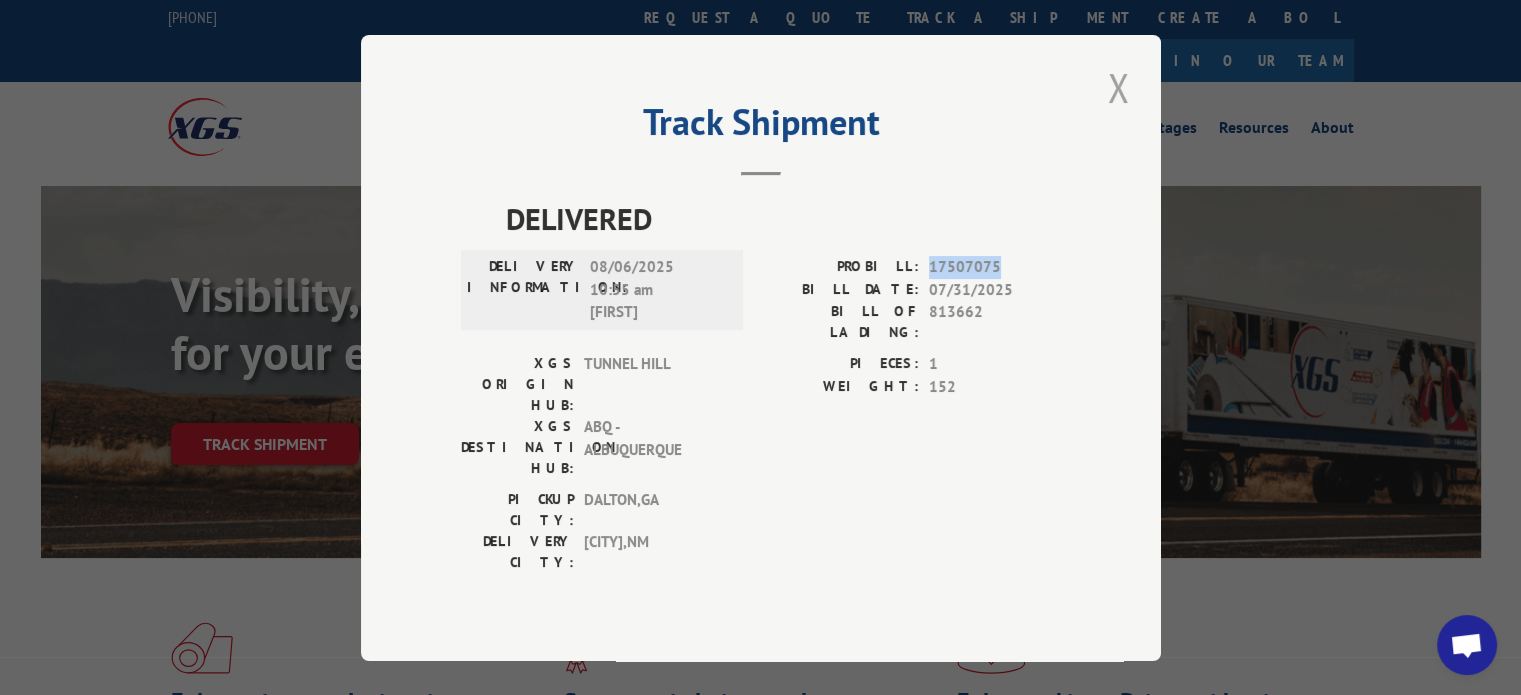 click at bounding box center (1119, 87) 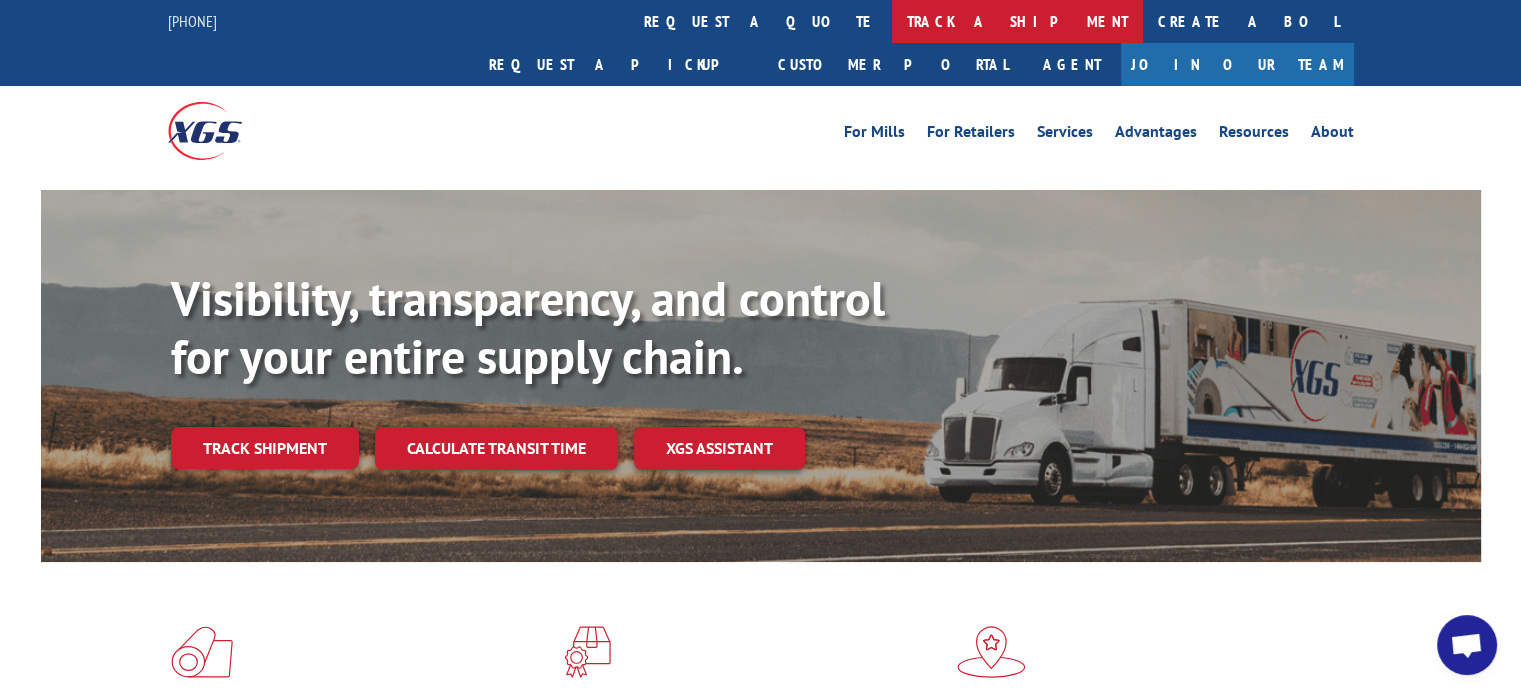 click on "track a shipment" at bounding box center [1017, 21] 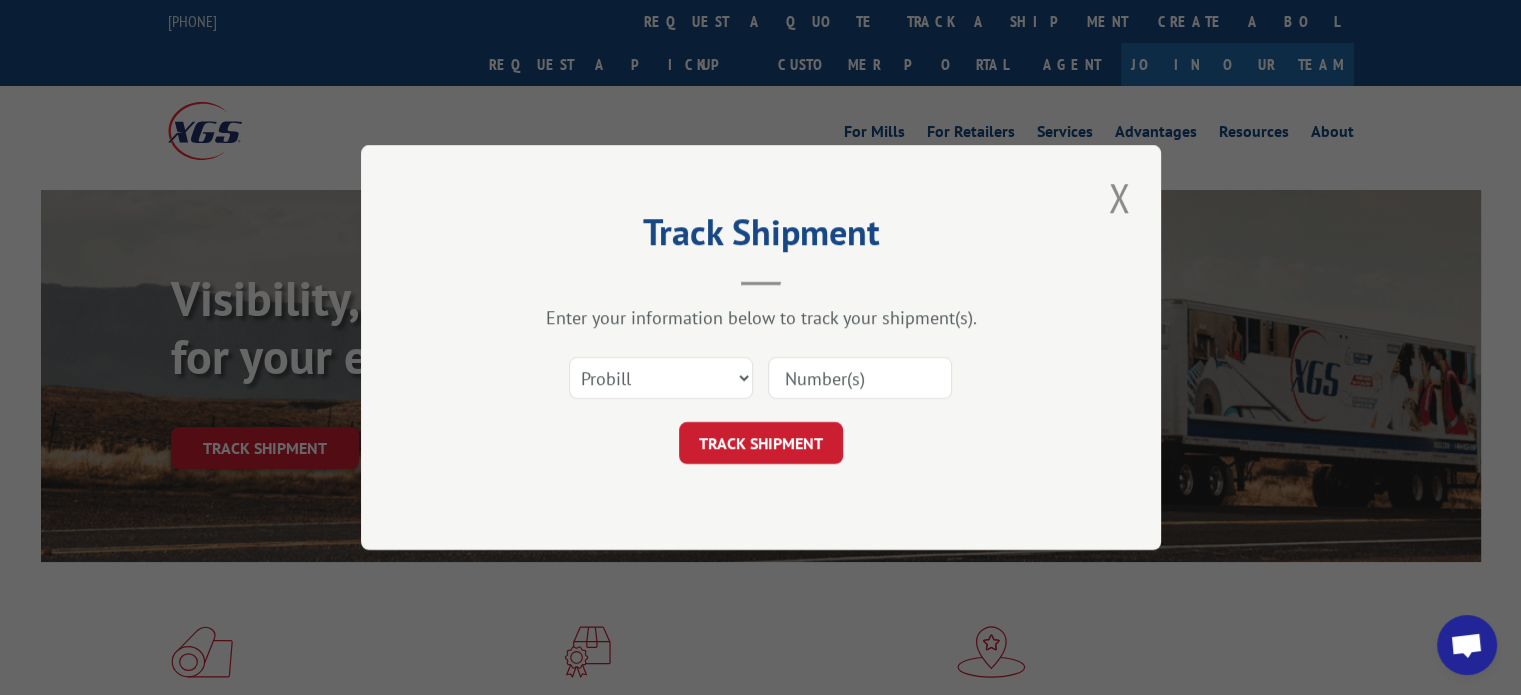 click at bounding box center (860, 378) 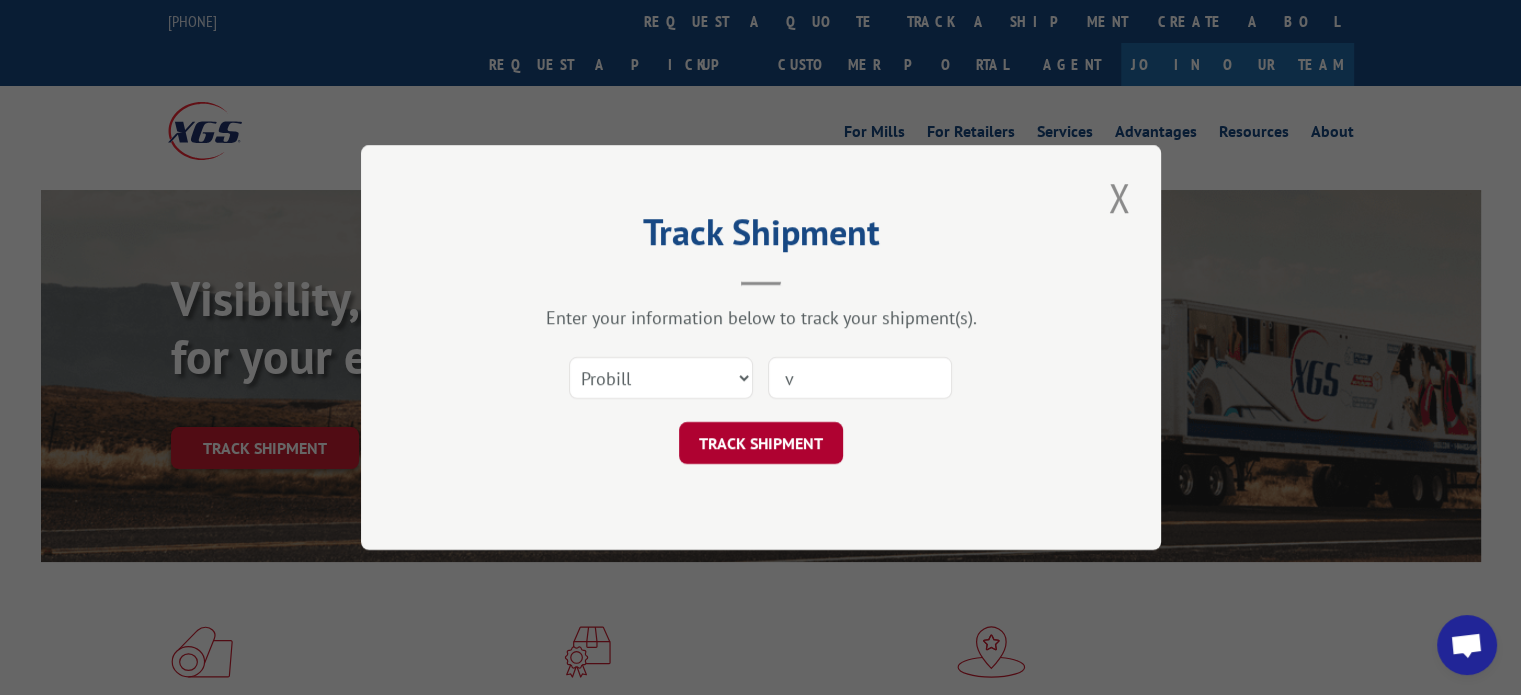 type on "v" 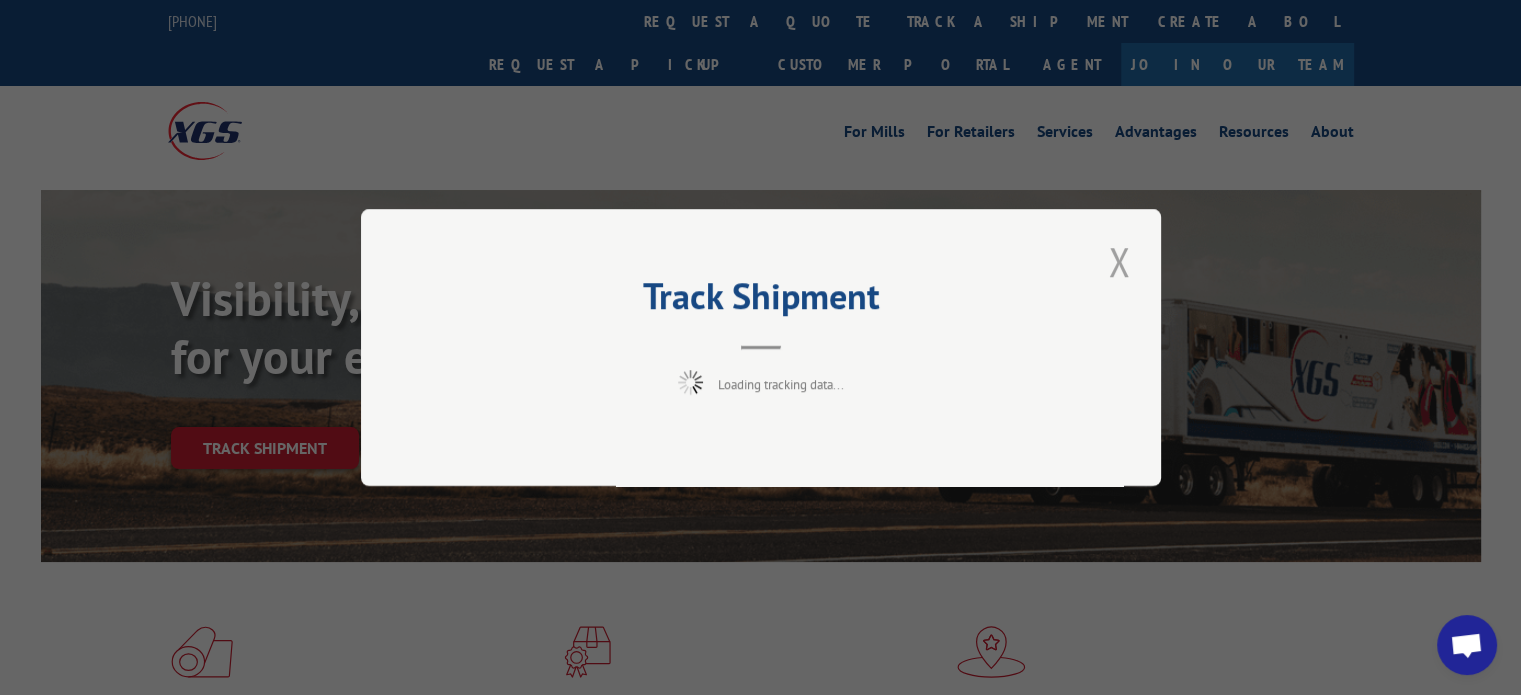 click at bounding box center [1119, 261] 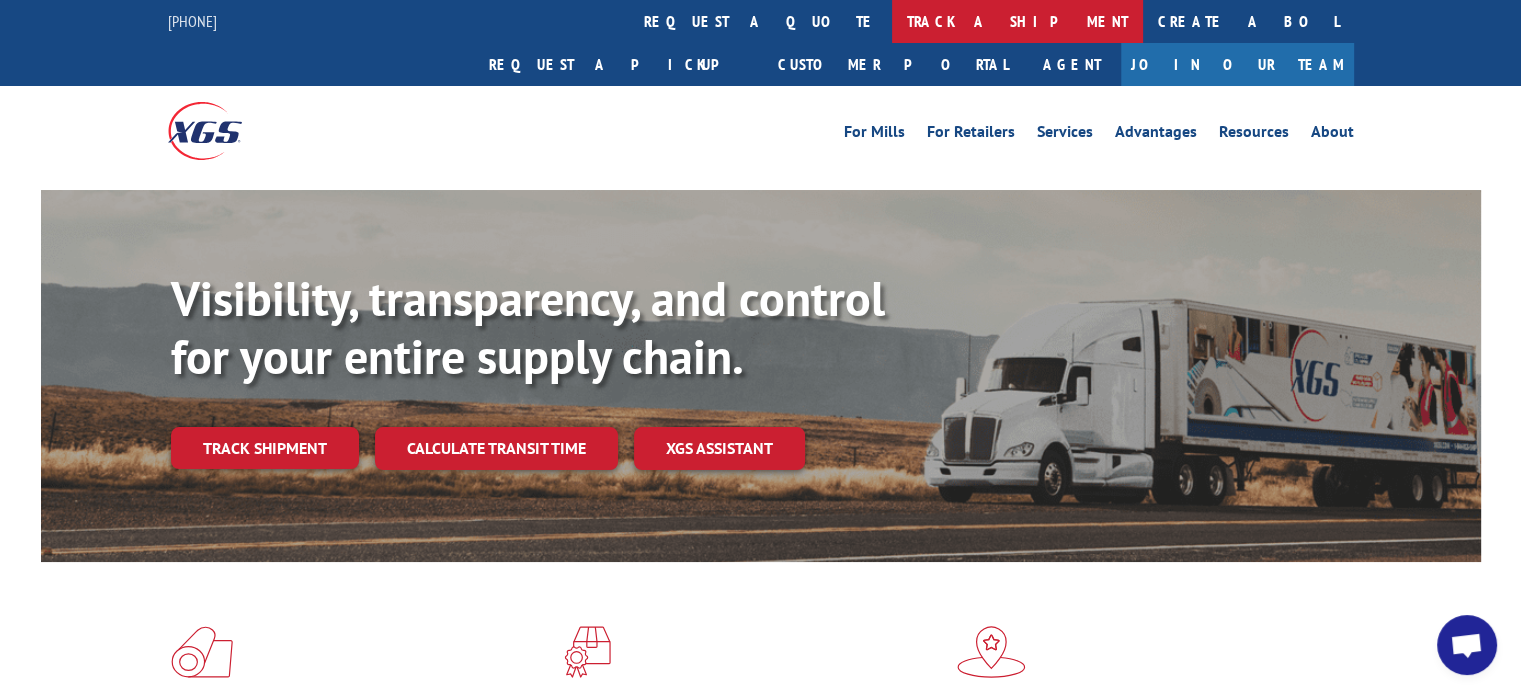 click on "track a shipment" at bounding box center (1017, 21) 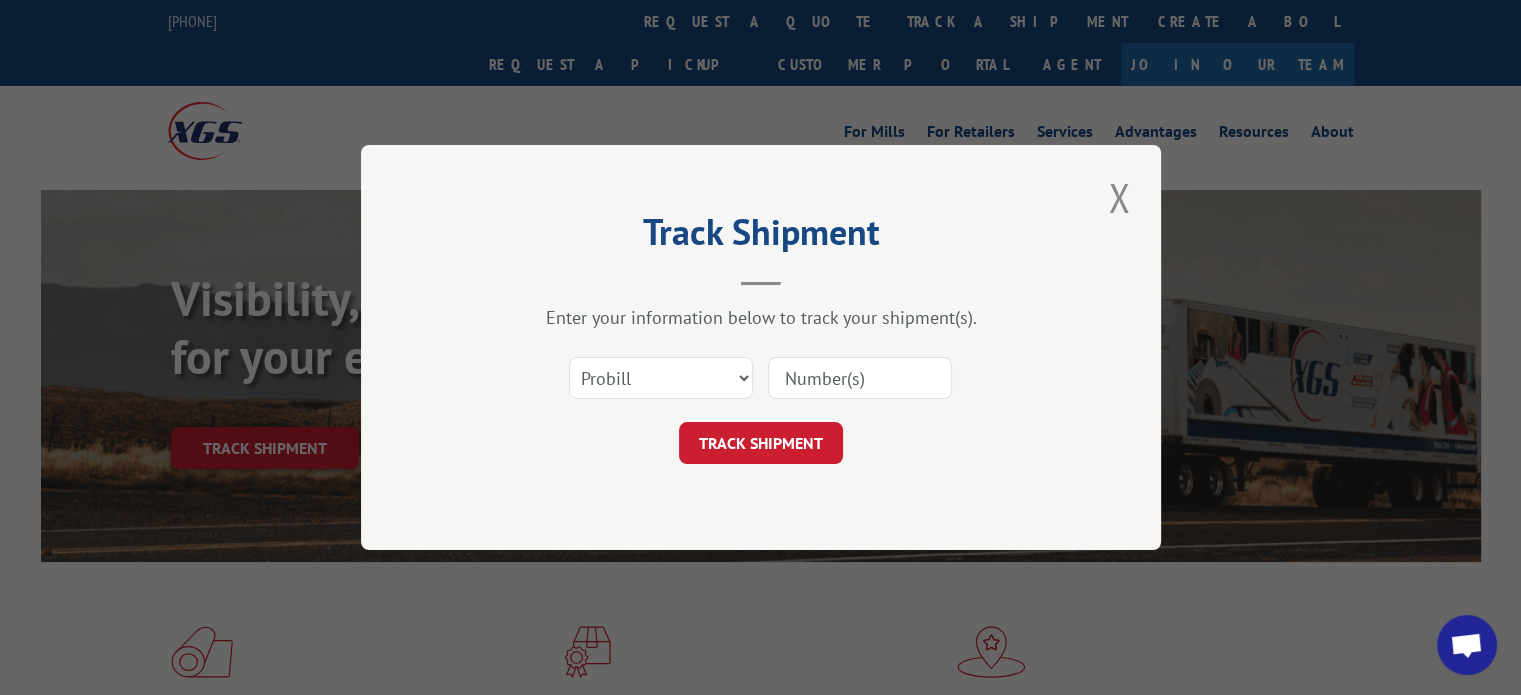 click at bounding box center [860, 378] 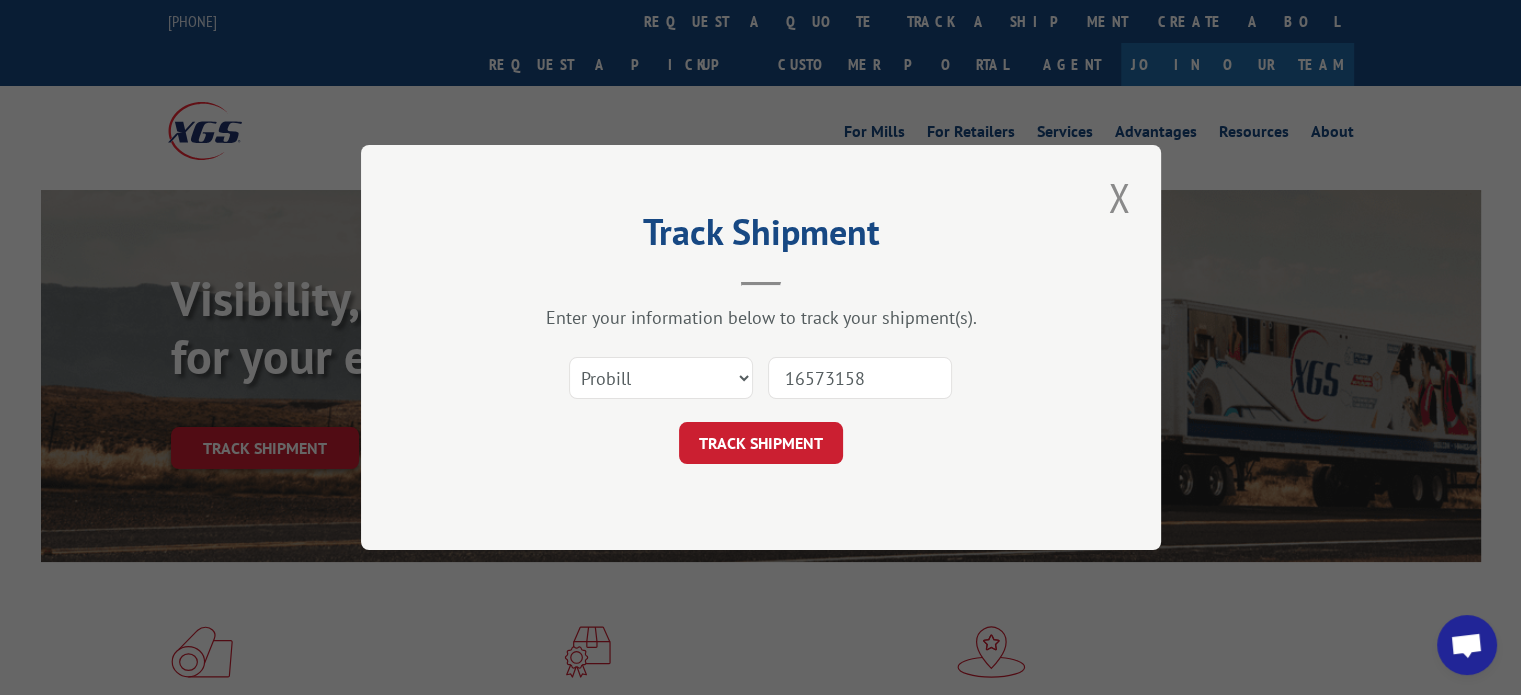 type on "16573158" 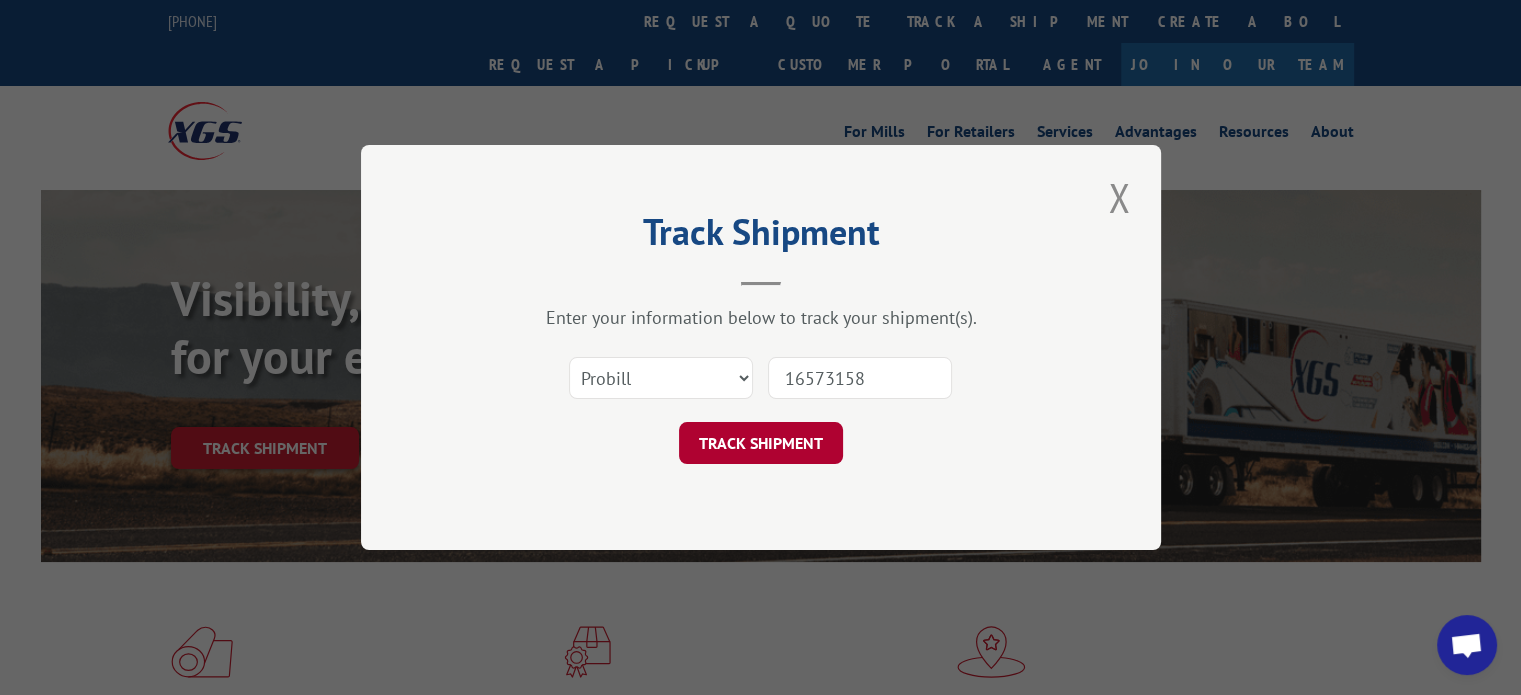 click on "TRACK SHIPMENT" at bounding box center [761, 443] 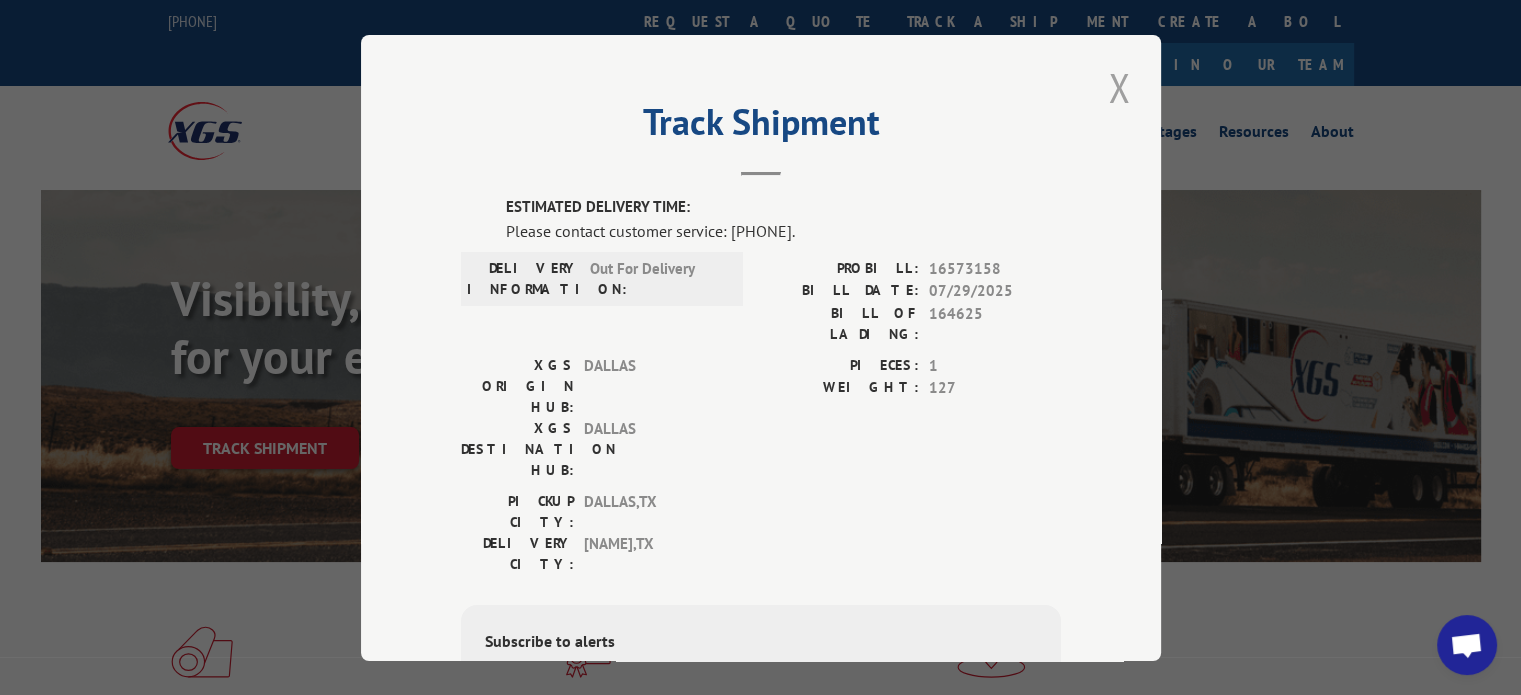 click at bounding box center [1119, 87] 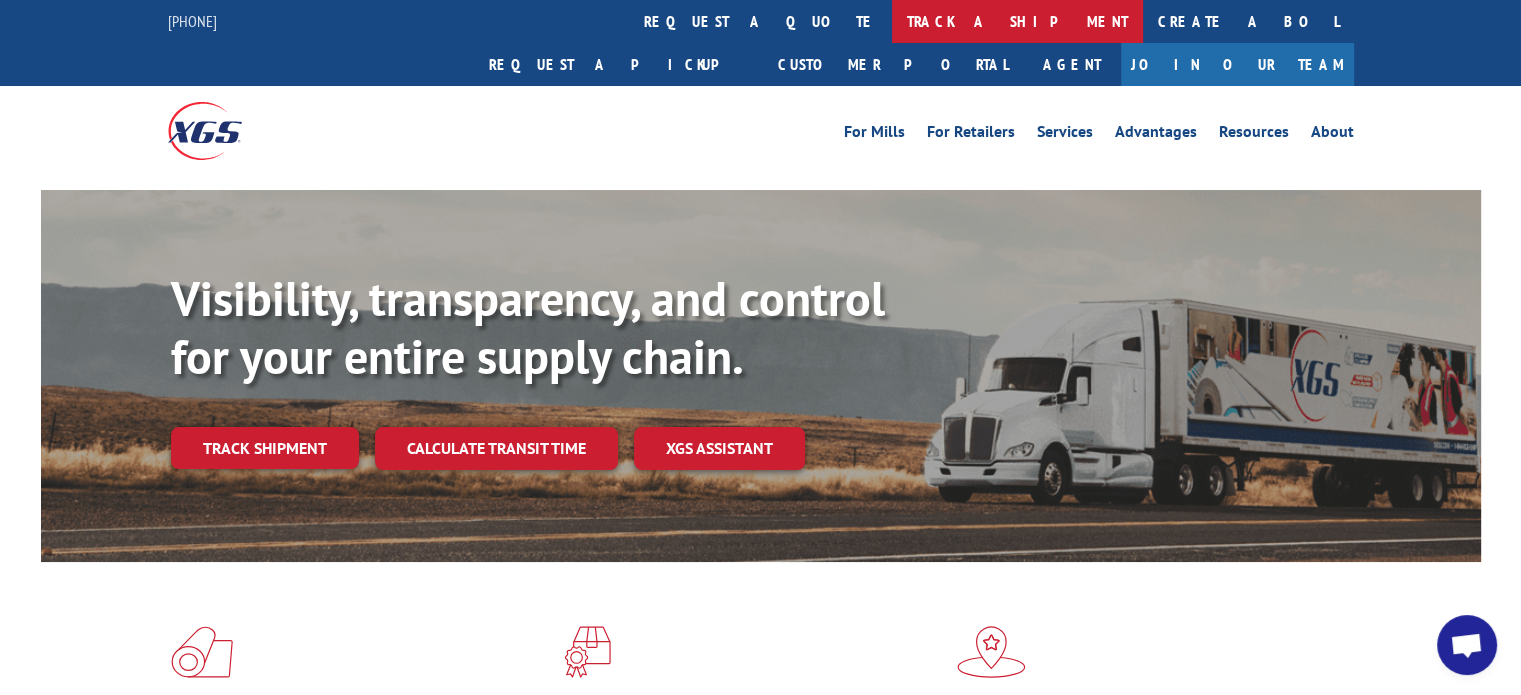 click on "track a shipment" at bounding box center [1017, 21] 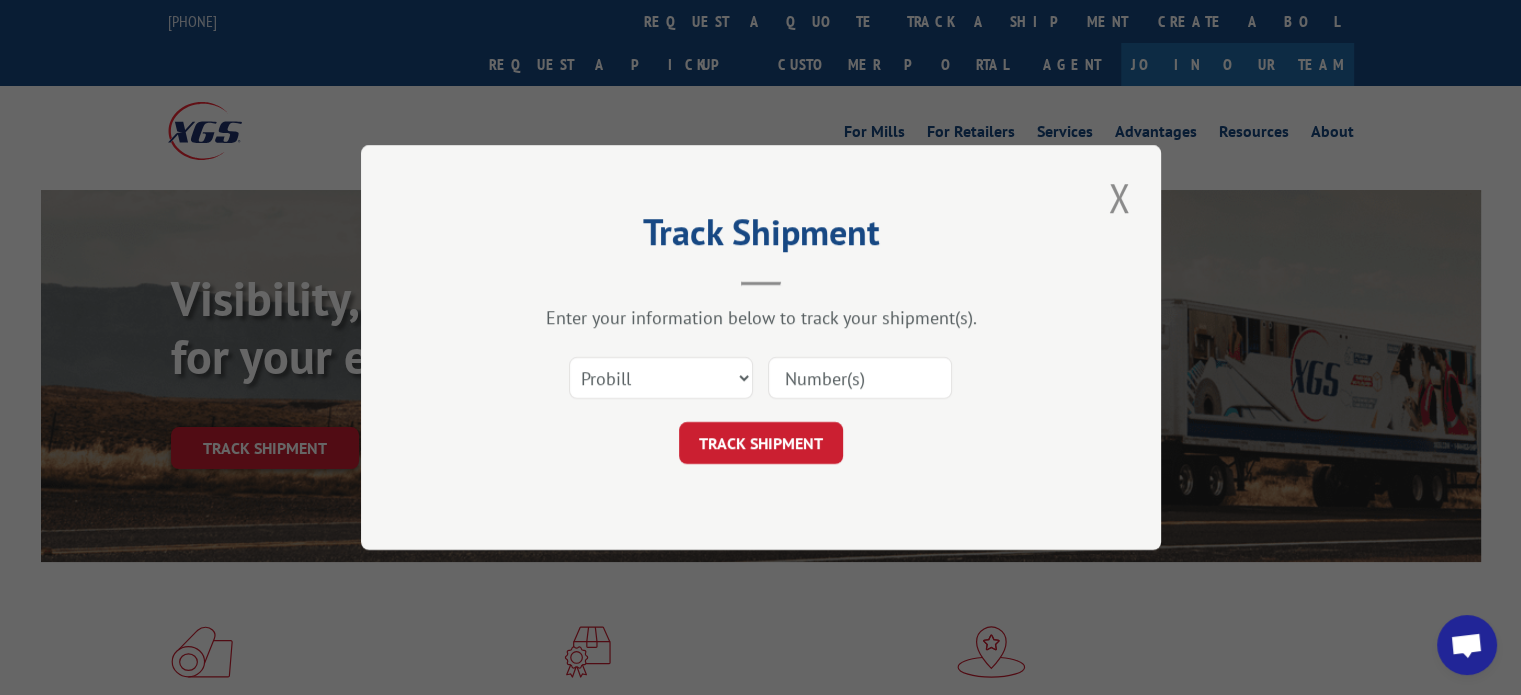 click at bounding box center [860, 378] 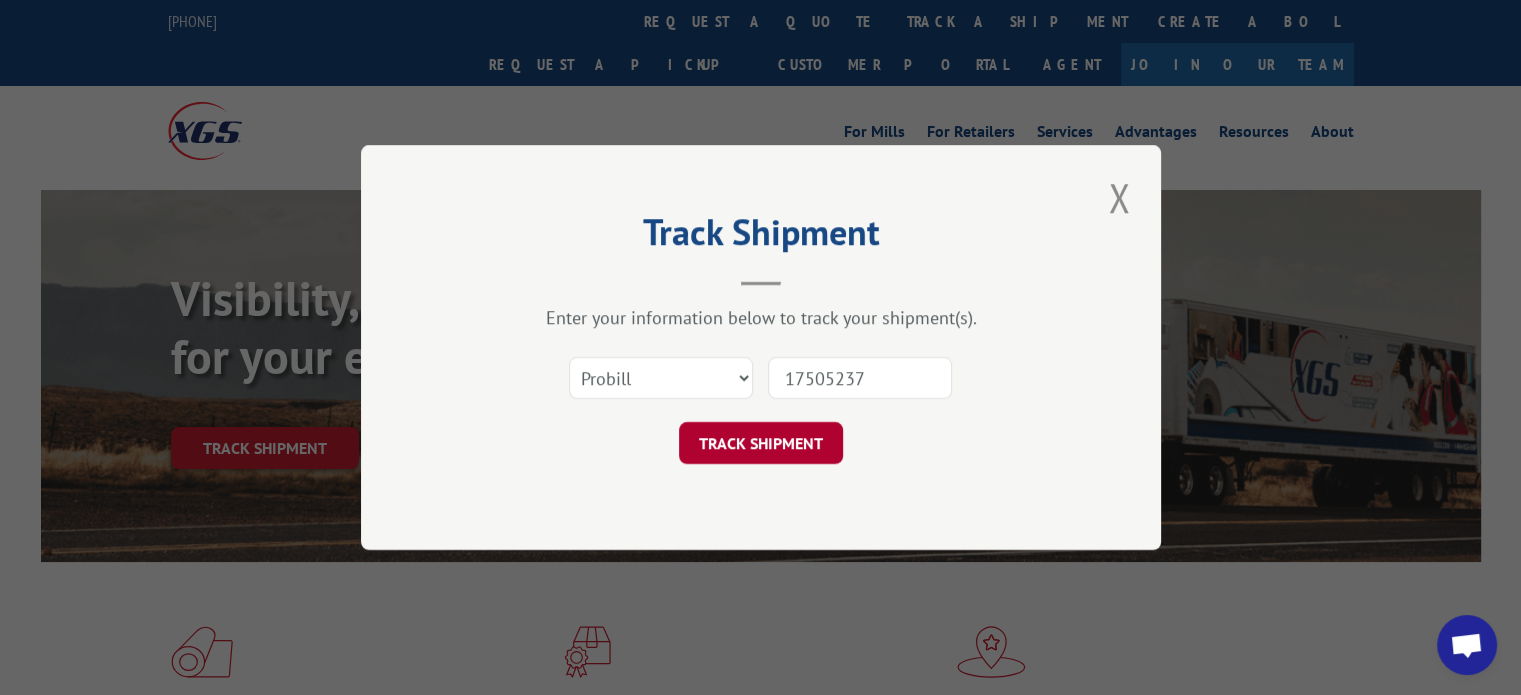 type on "17505237" 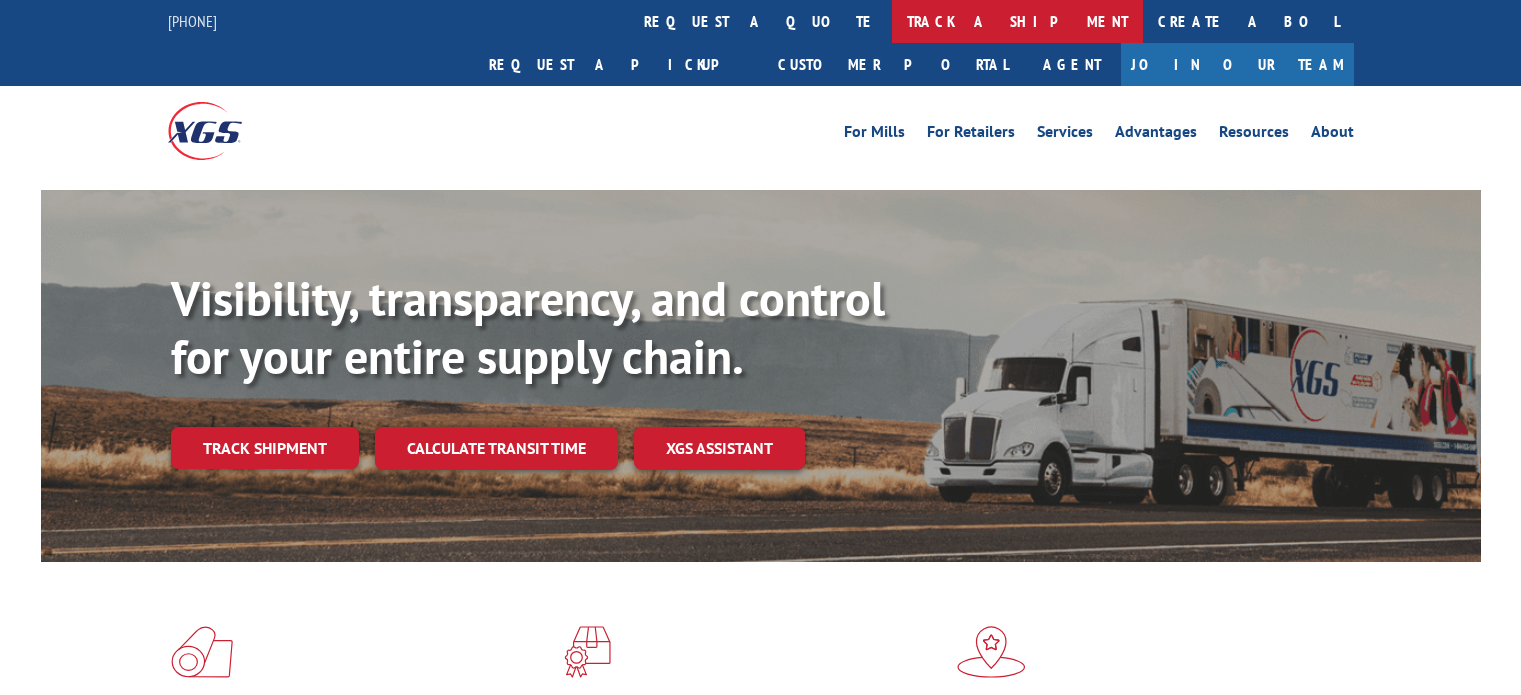 scroll, scrollTop: 0, scrollLeft: 0, axis: both 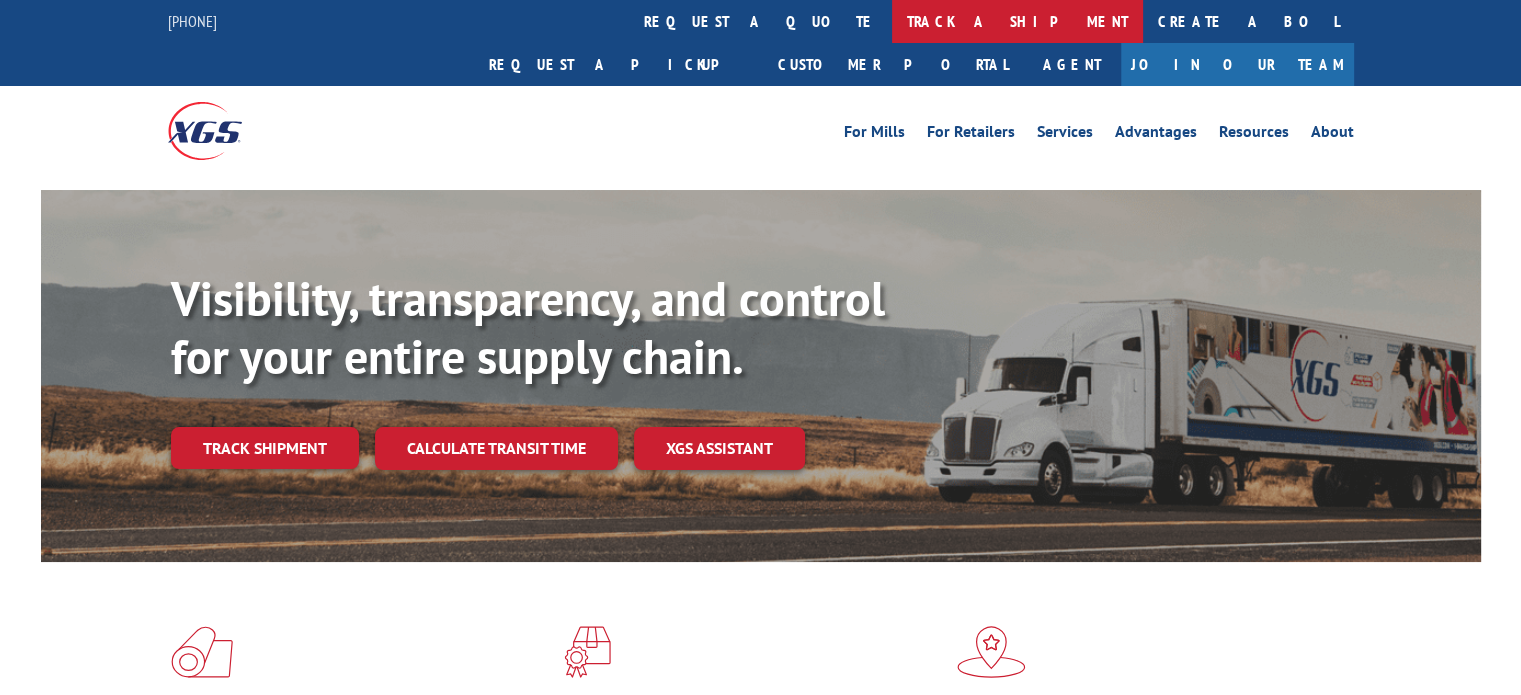 click on "track a shipment" at bounding box center [1017, 21] 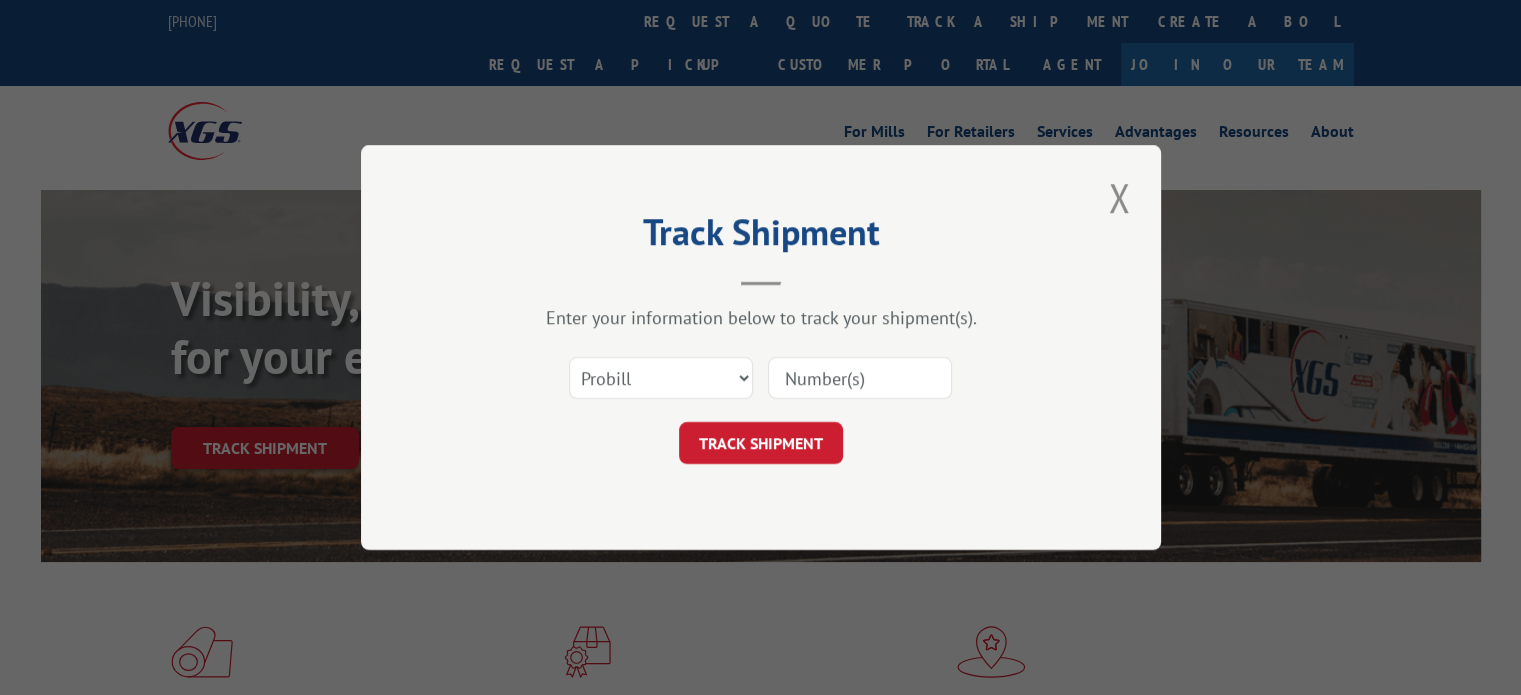 click at bounding box center (860, 378) 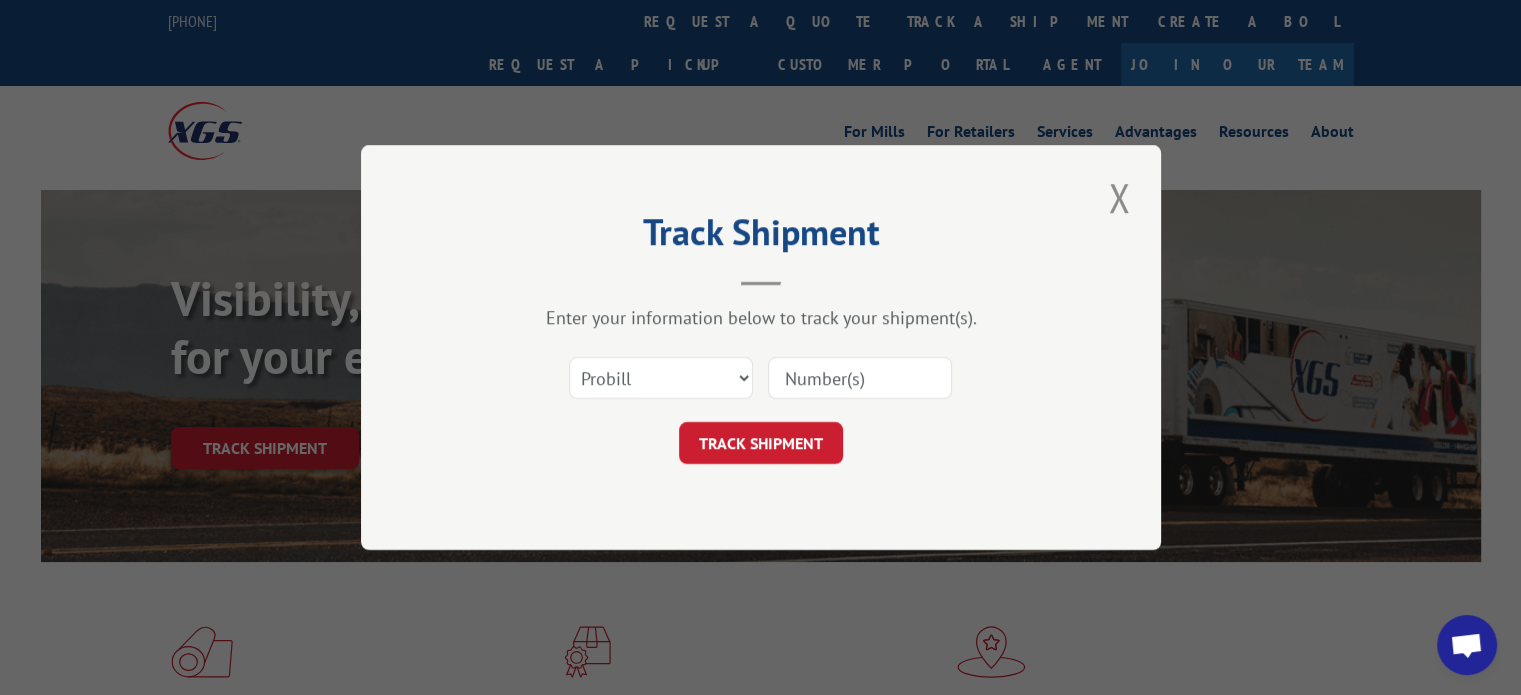 click at bounding box center (860, 378) 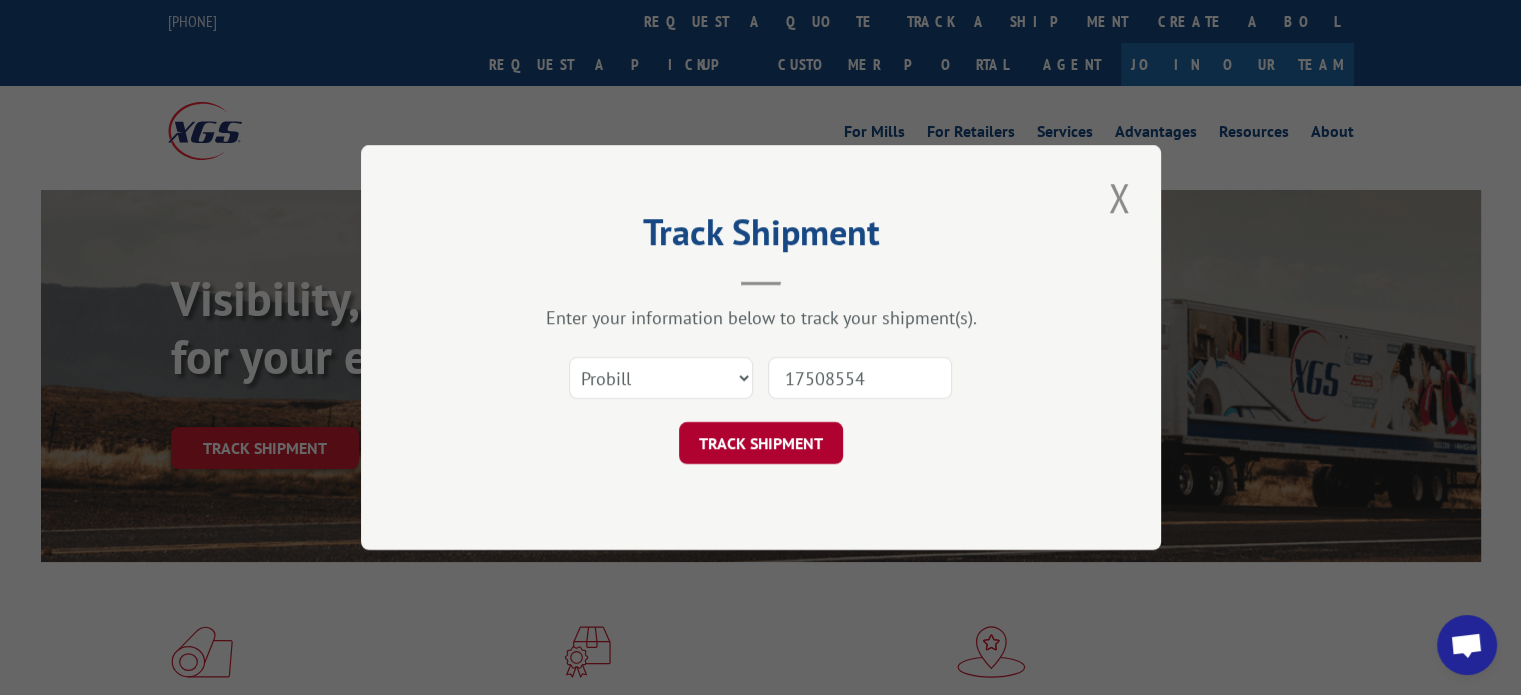 type on "17508554" 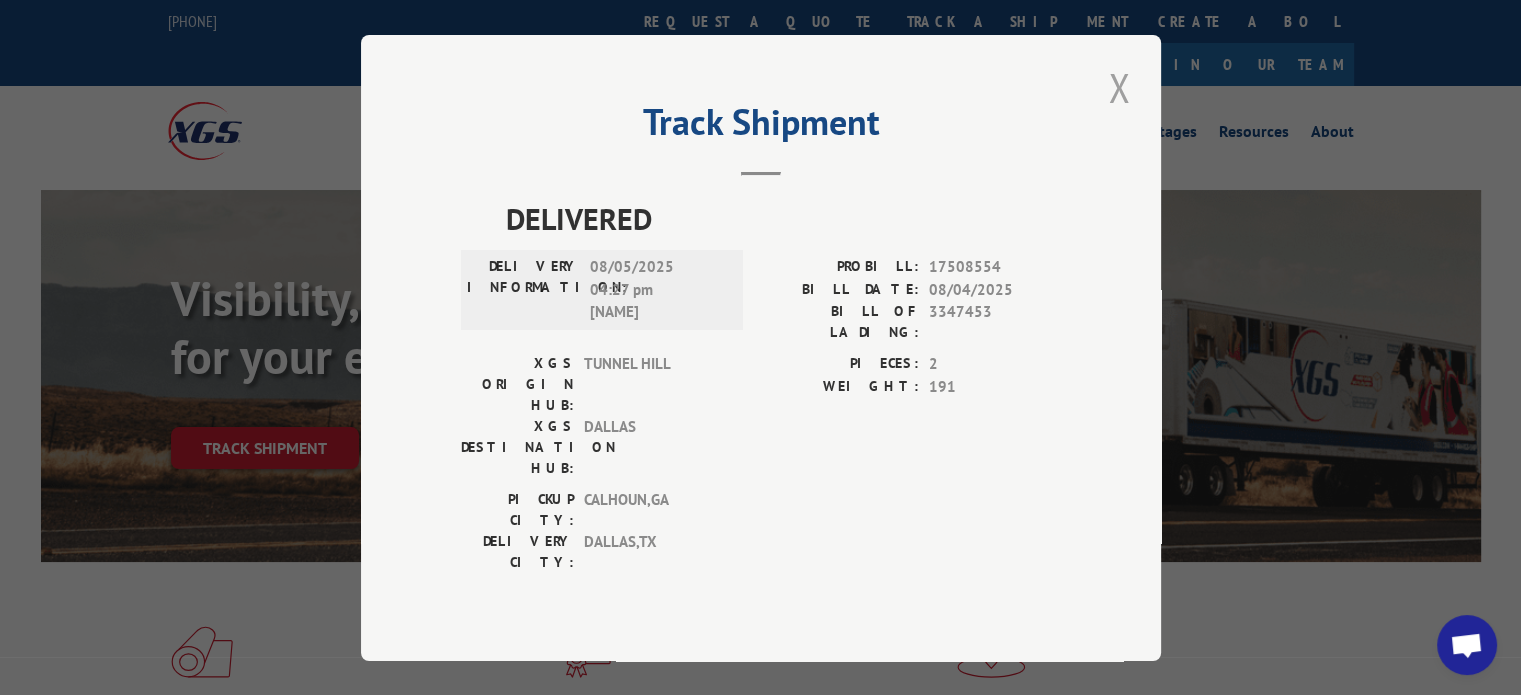 click at bounding box center (1119, 87) 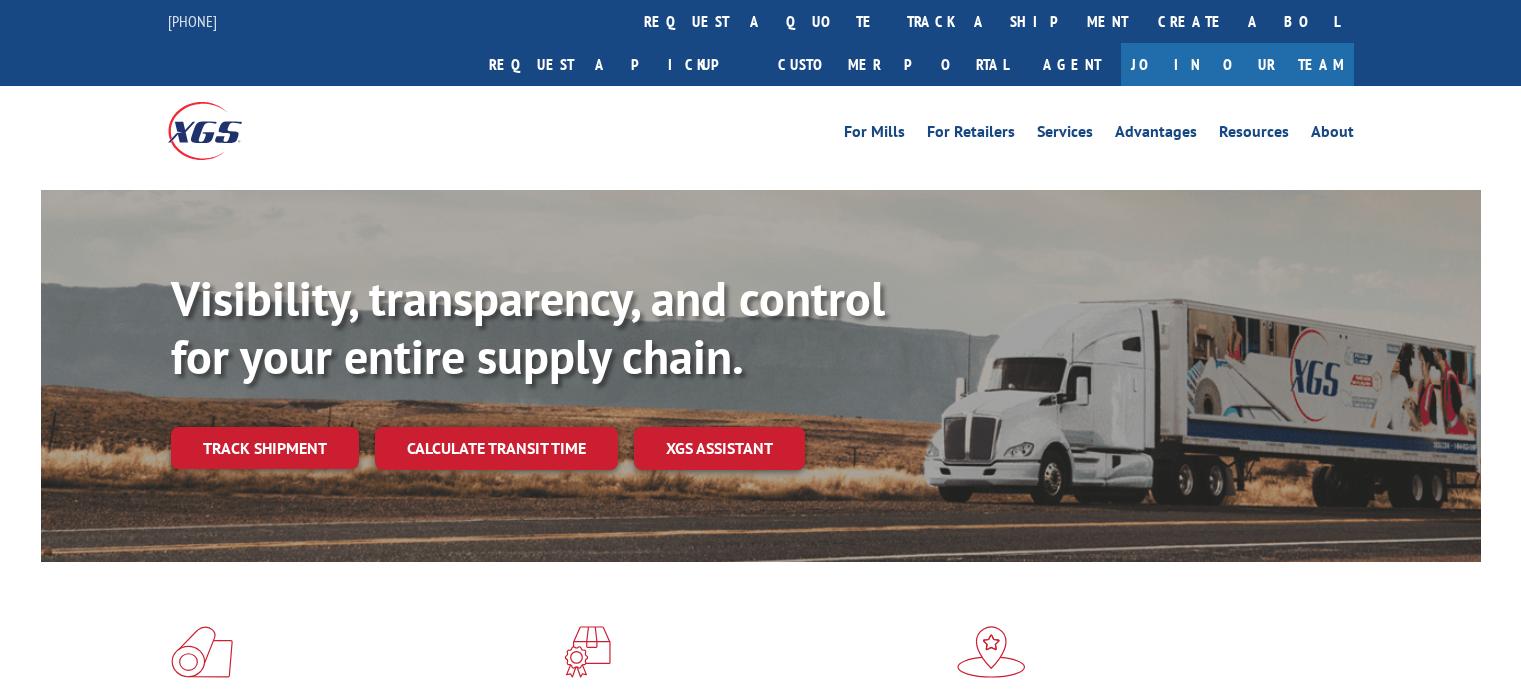 scroll, scrollTop: 0, scrollLeft: 0, axis: both 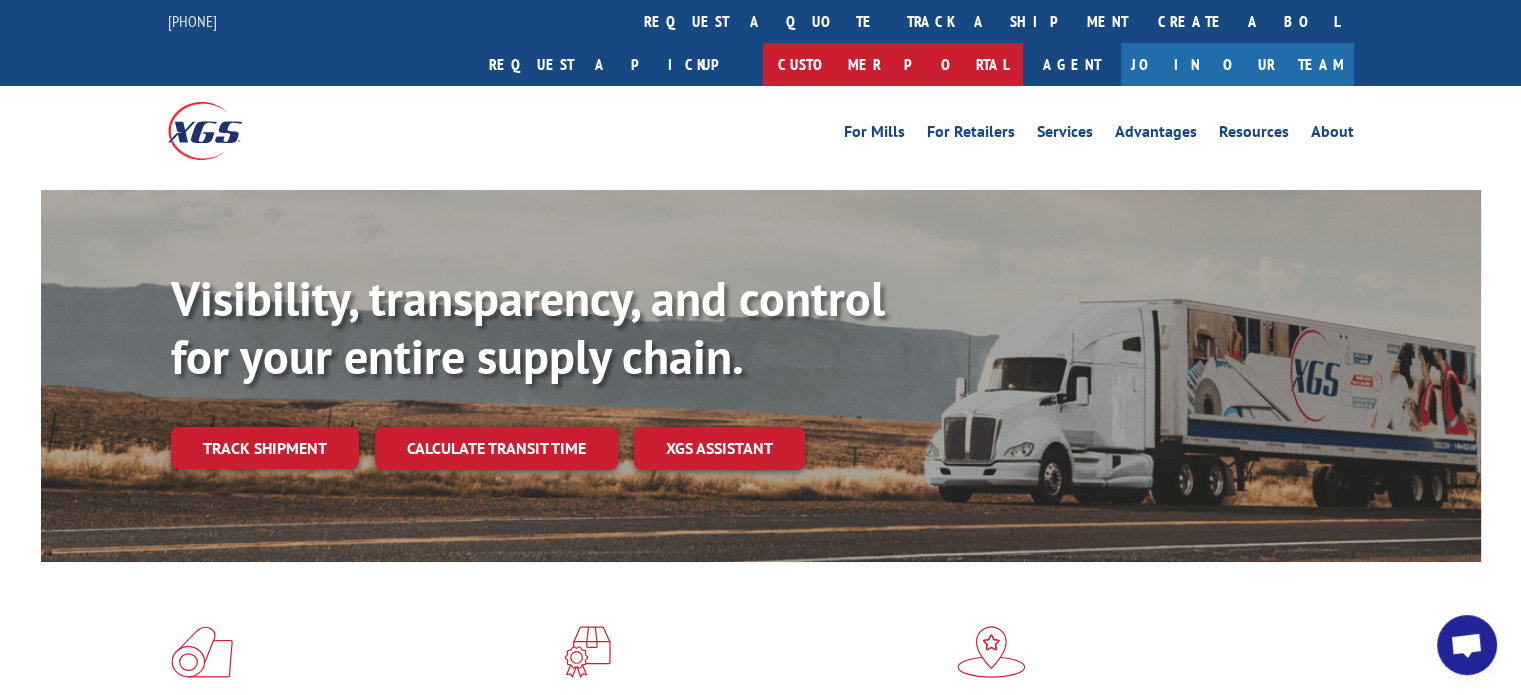 click on "Customer Portal" at bounding box center (893, 64) 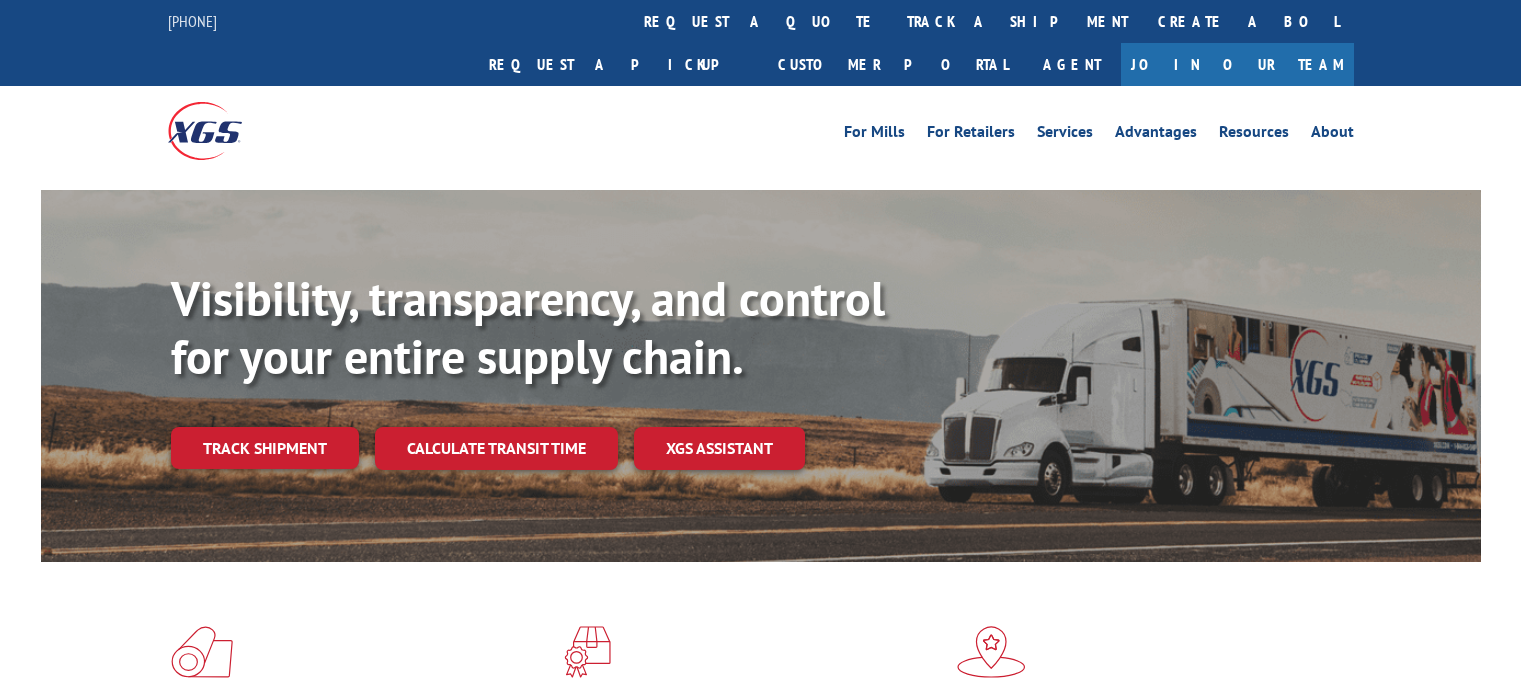 scroll, scrollTop: 0, scrollLeft: 0, axis: both 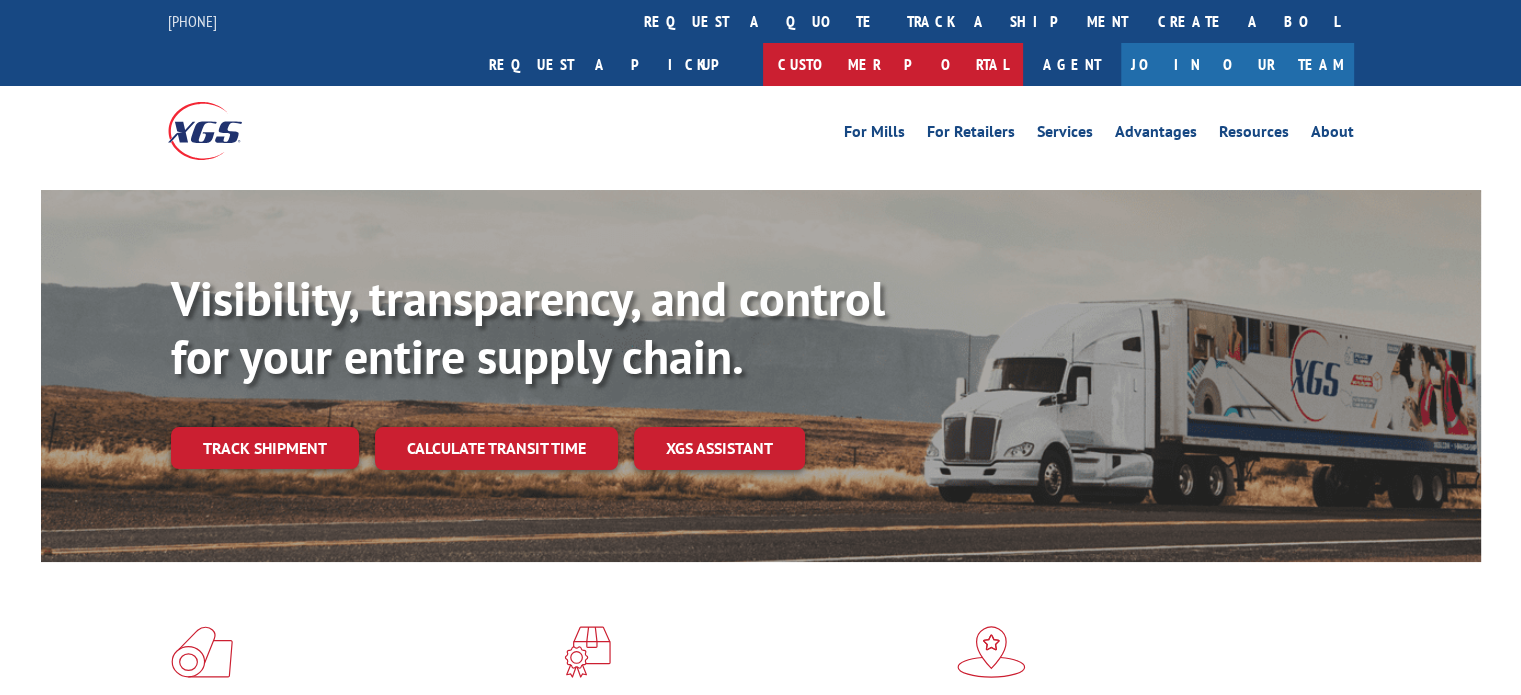 click on "Customer Portal" at bounding box center (893, 64) 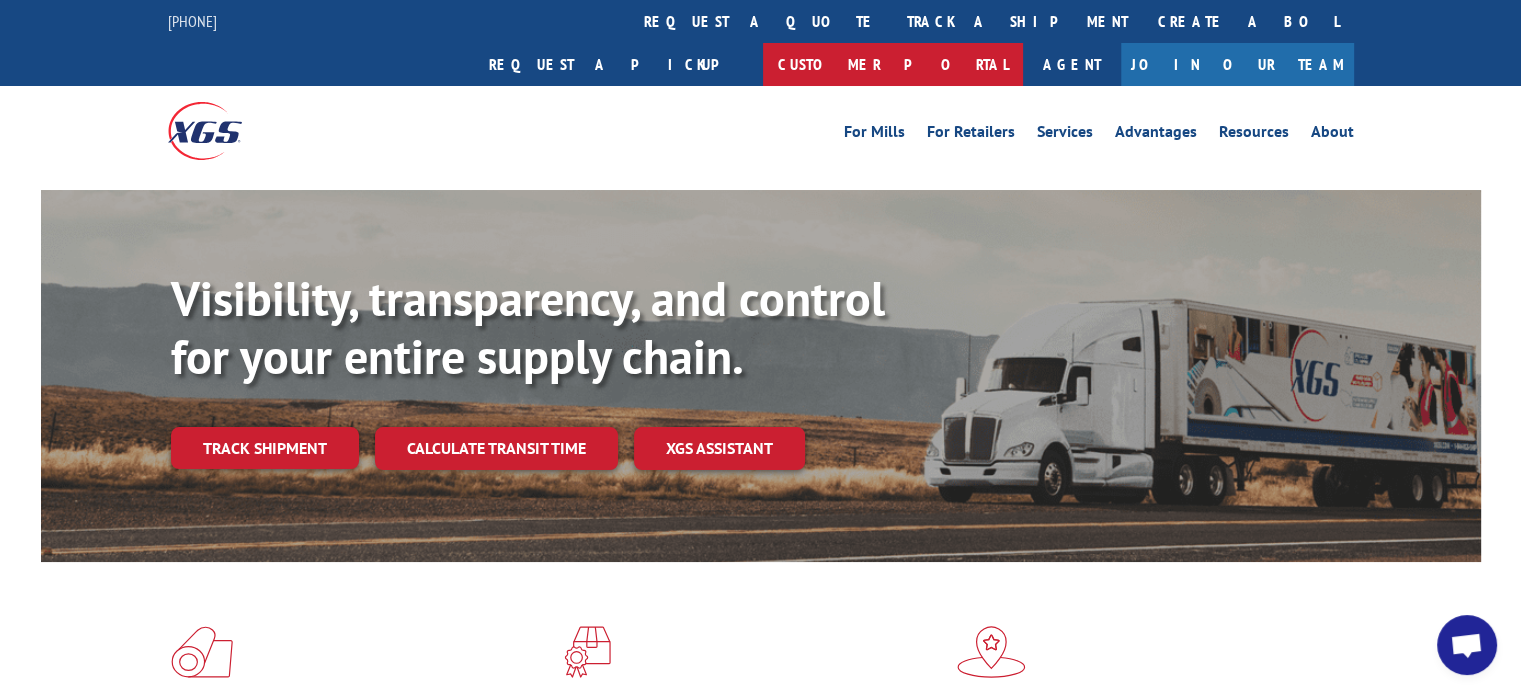 click on "Customer Portal" at bounding box center (893, 64) 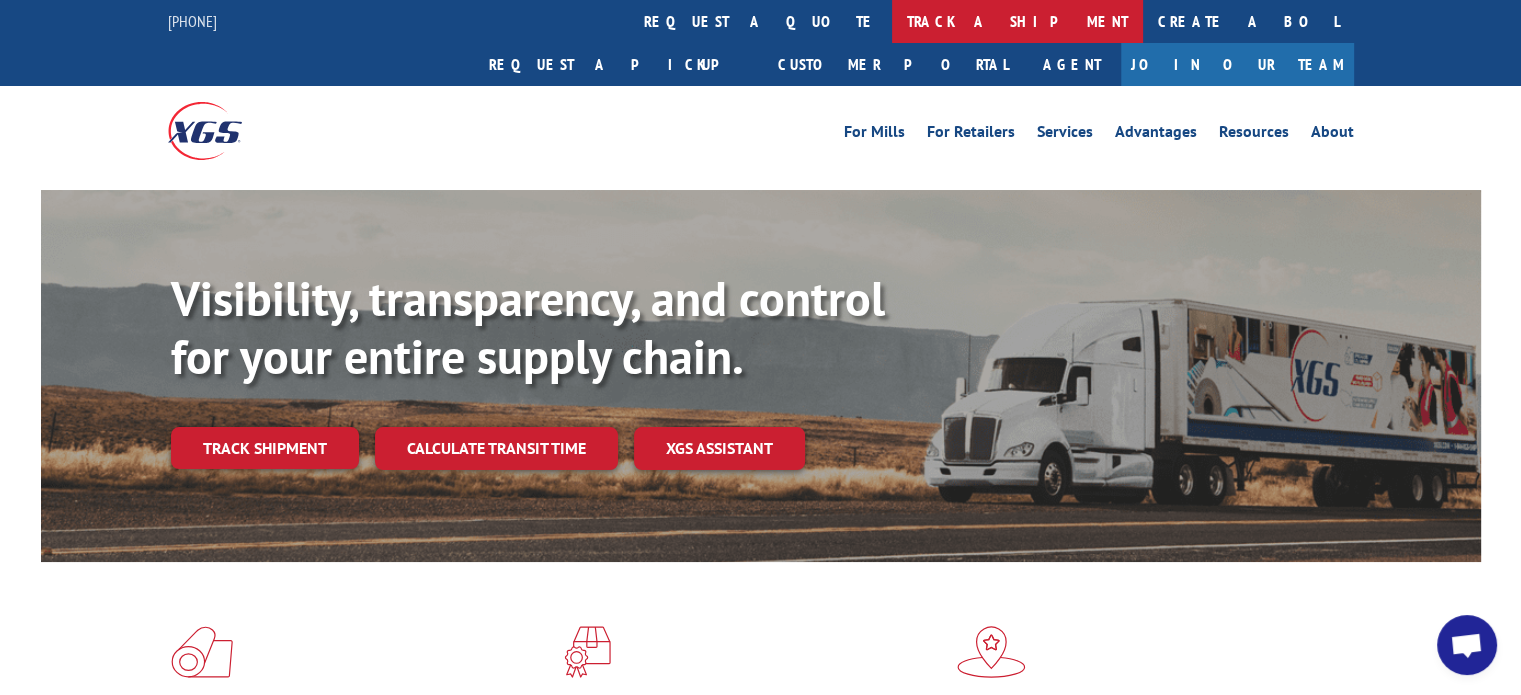 click on "track a shipment" at bounding box center (1017, 21) 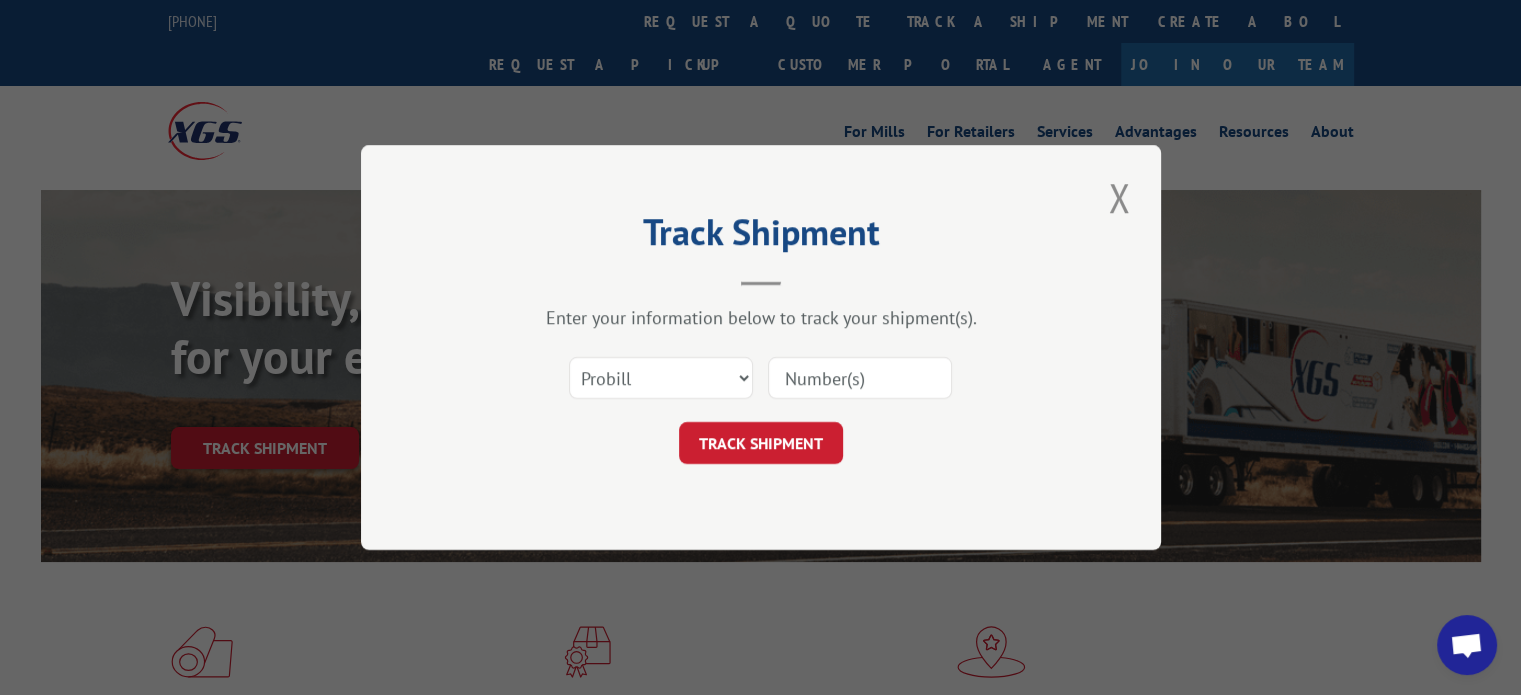 click at bounding box center (860, 378) 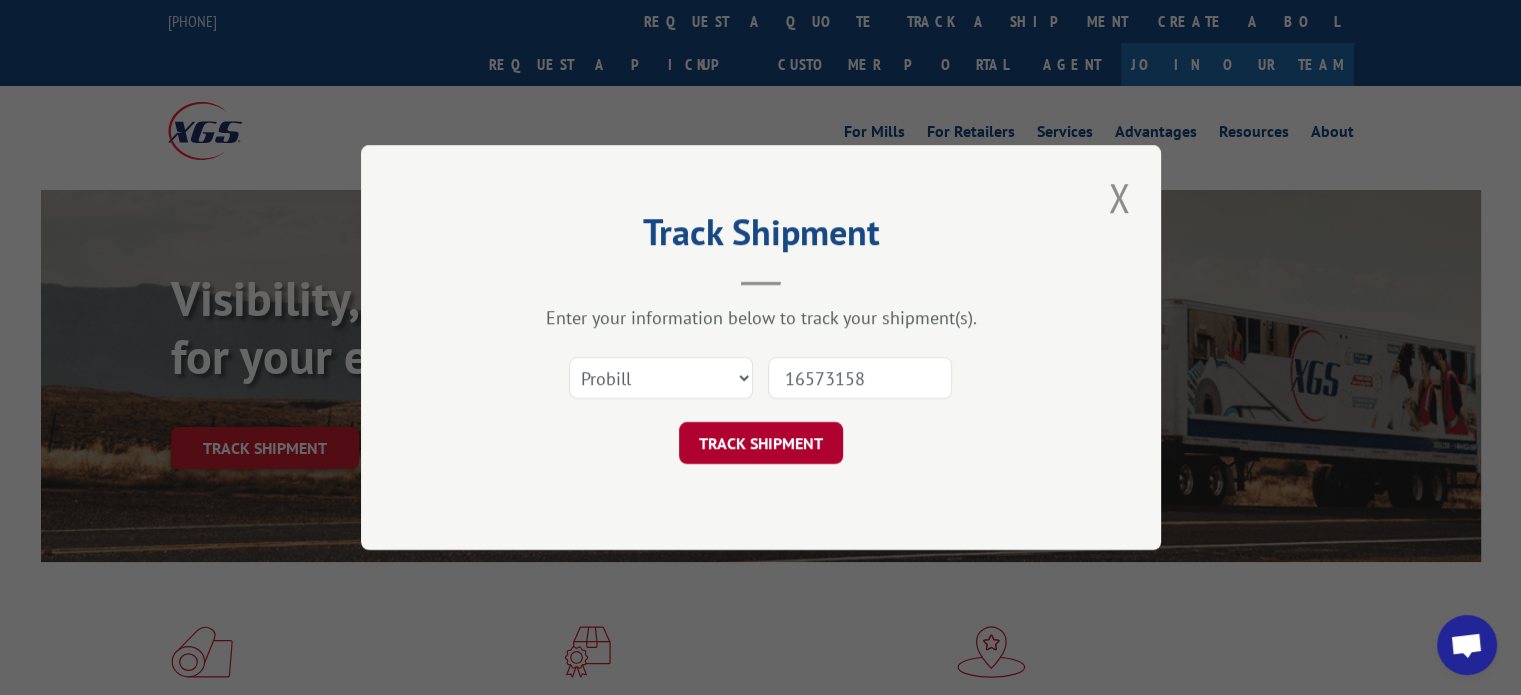 type on "16573158" 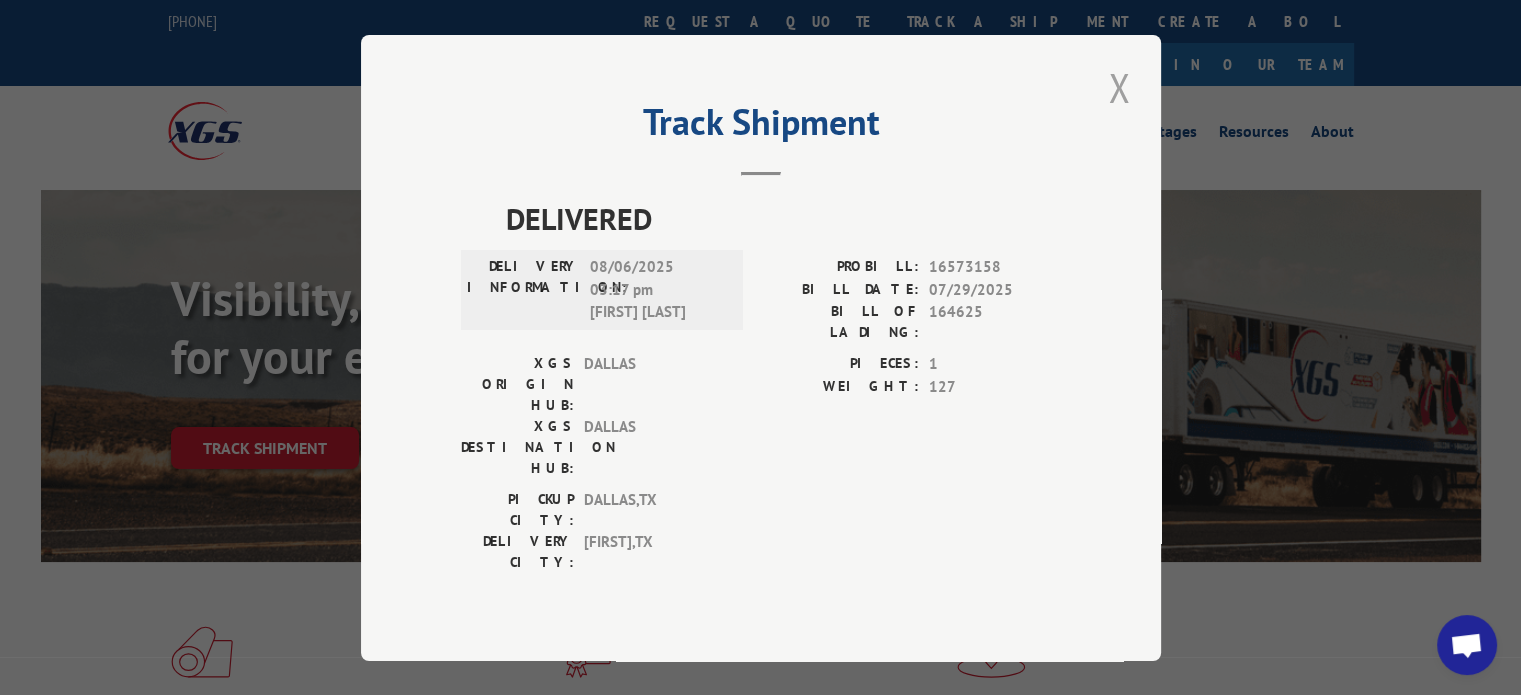 click at bounding box center (1119, 87) 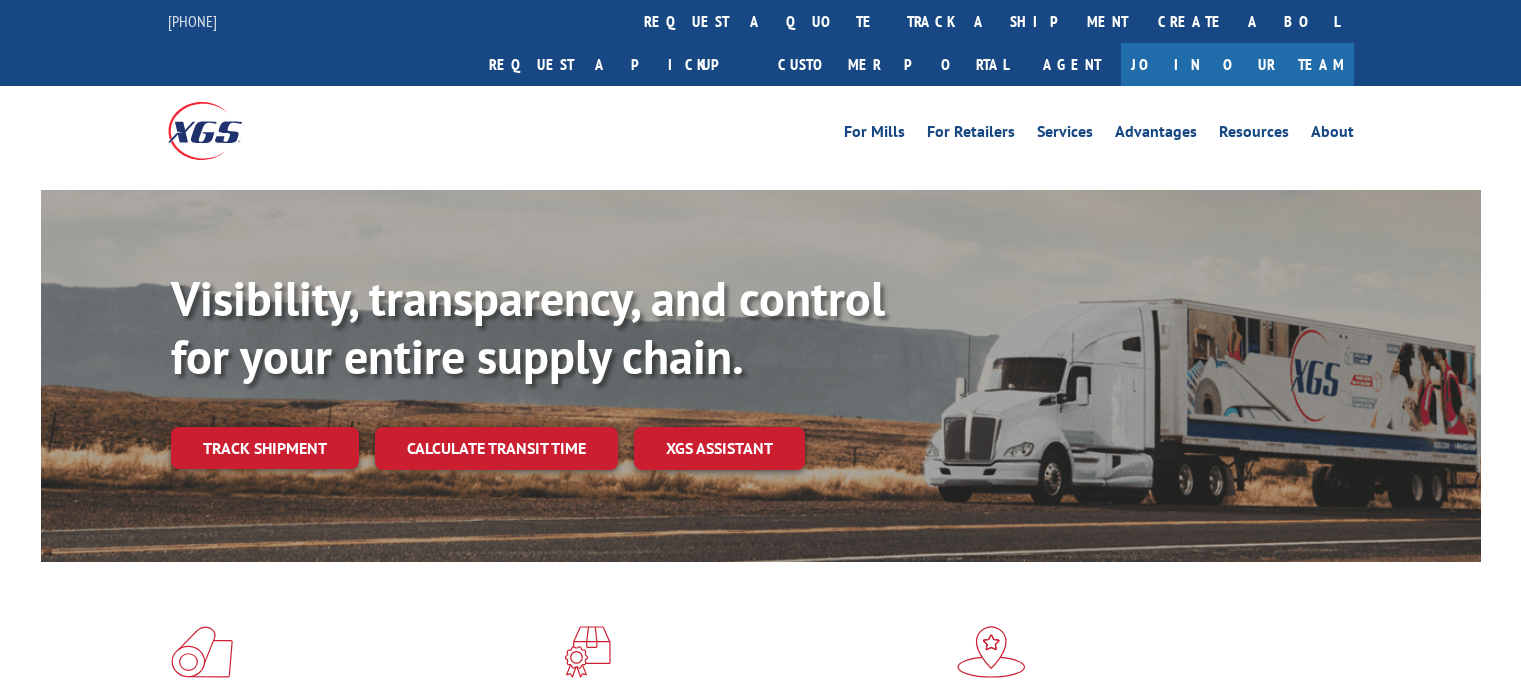 scroll, scrollTop: 0, scrollLeft: 0, axis: both 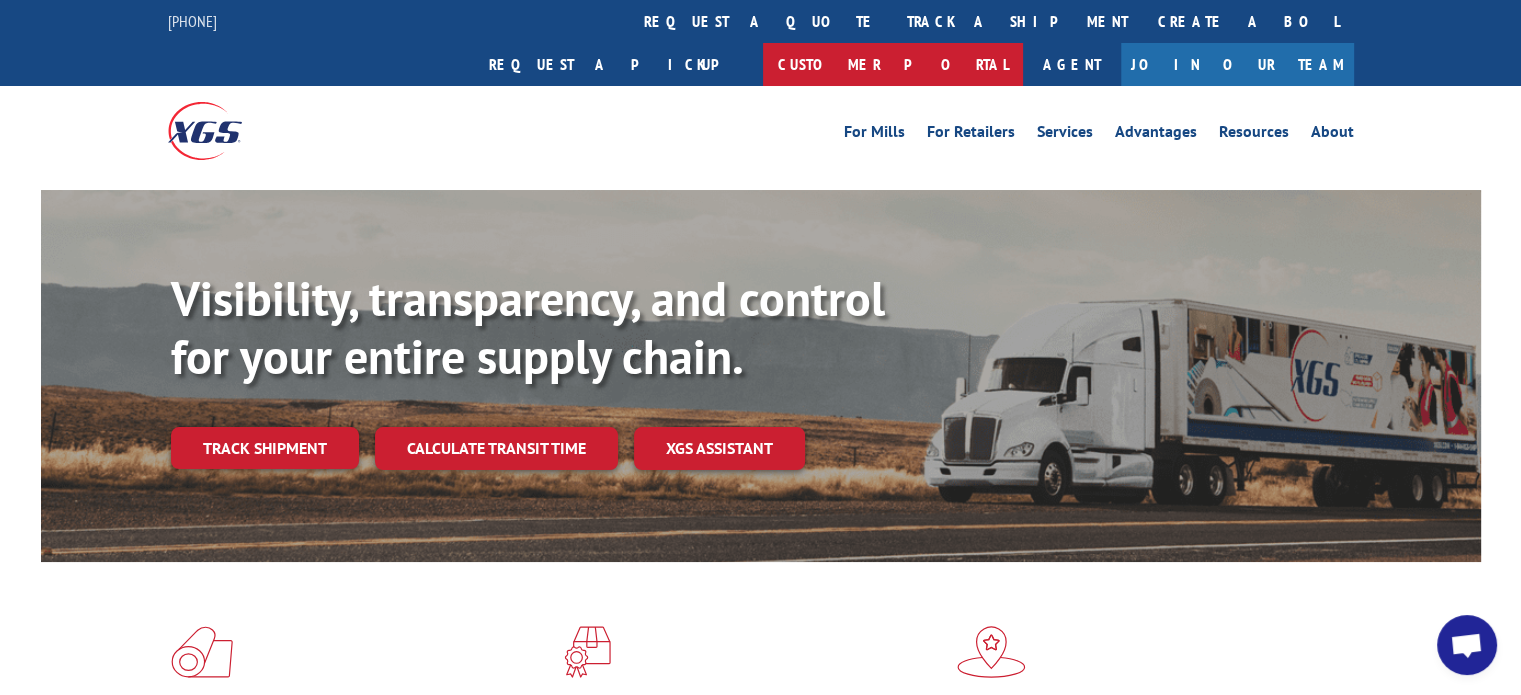 click on "Customer Portal" at bounding box center [893, 64] 